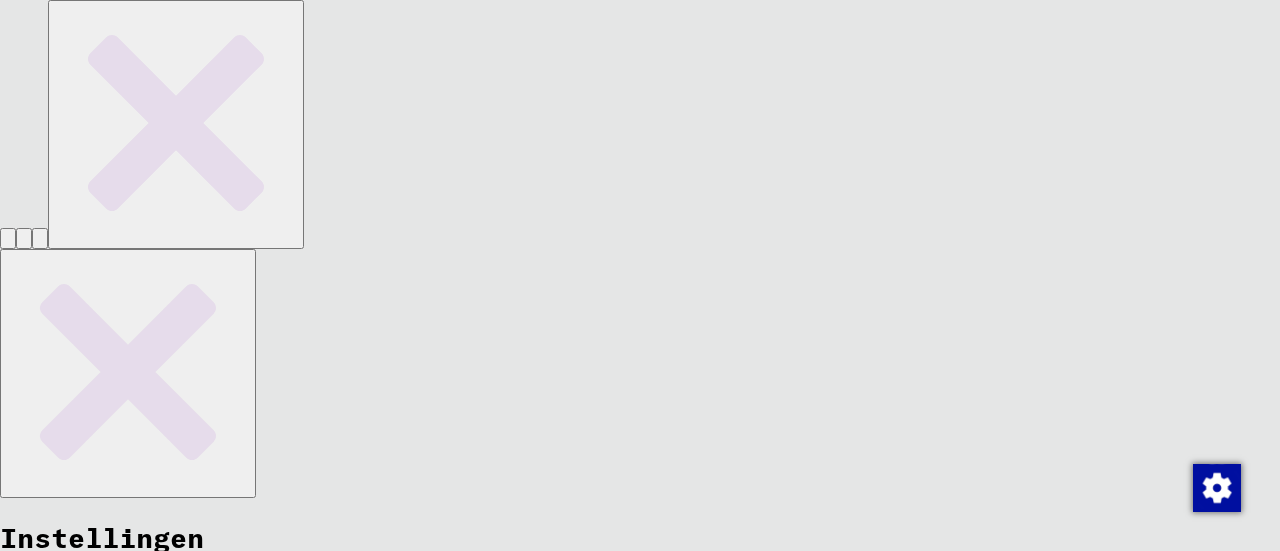 scroll, scrollTop: 0, scrollLeft: 0, axis: both 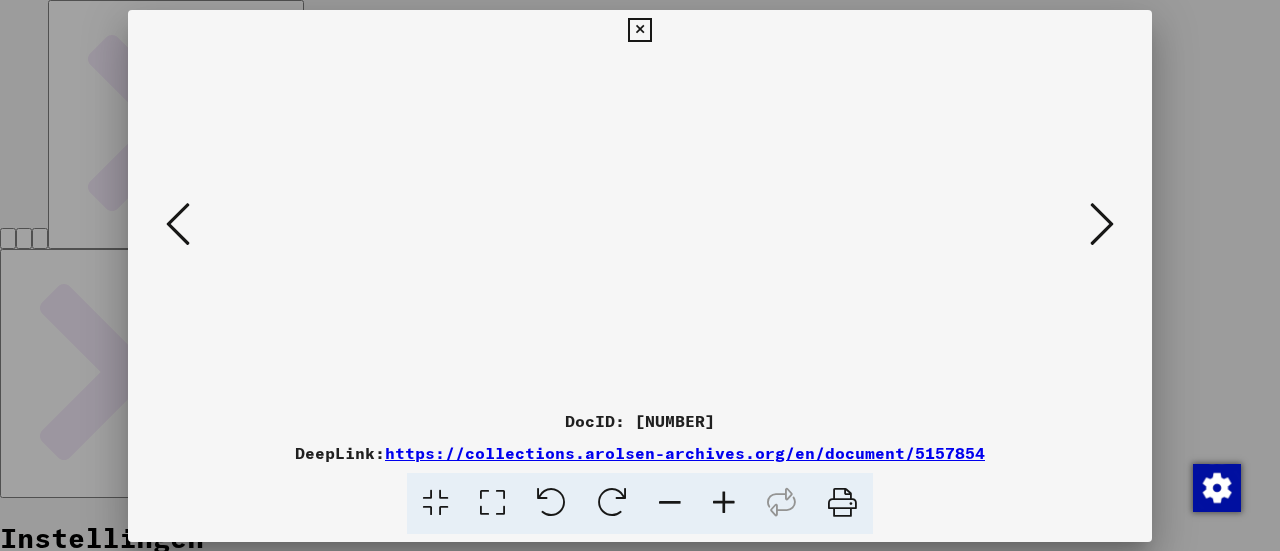 click at bounding box center (640, 225) 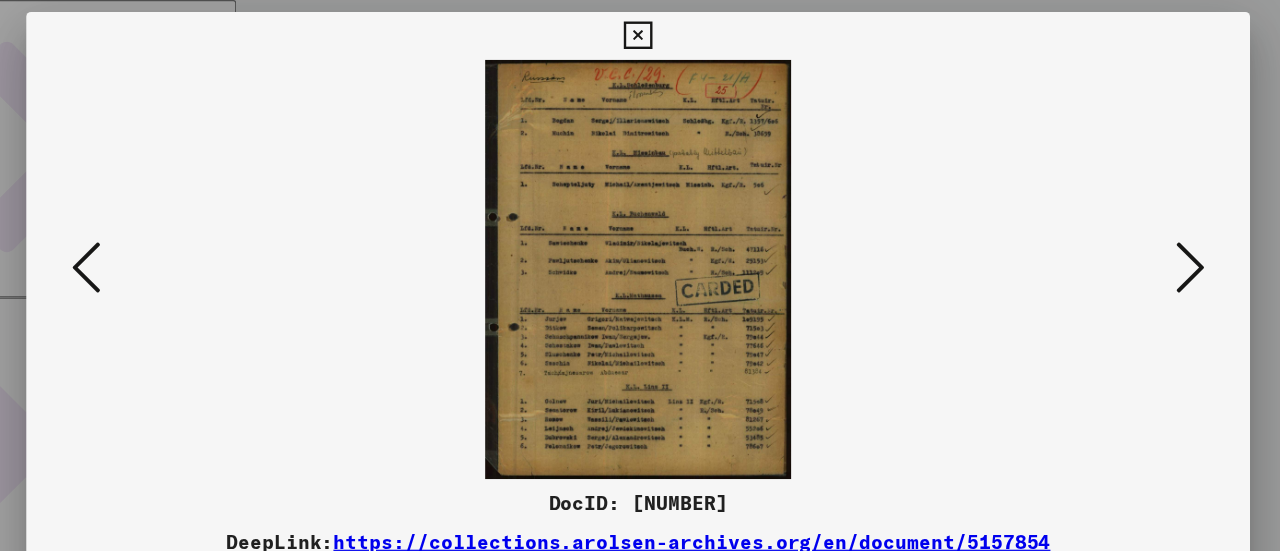 click at bounding box center (1102, 224) 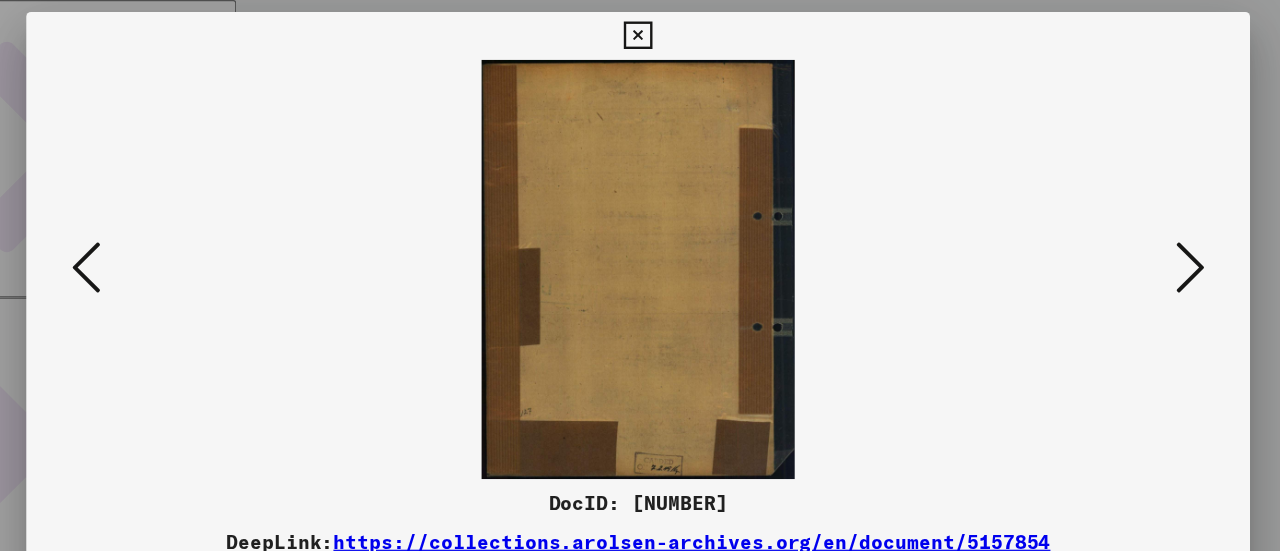 click at bounding box center [1102, 224] 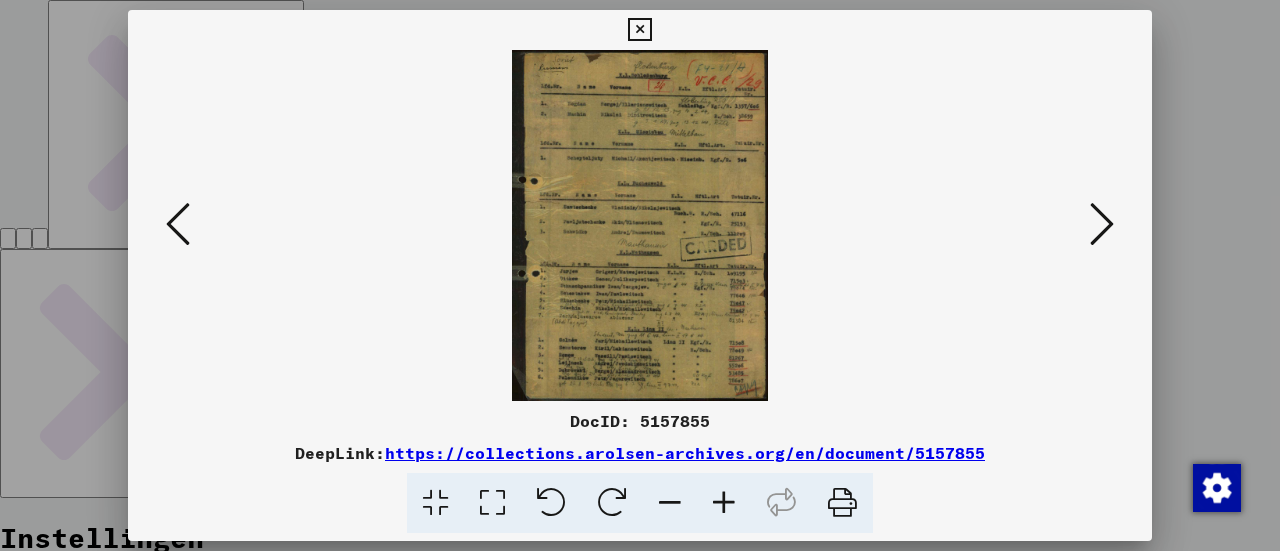 click at bounding box center (1102, 224) 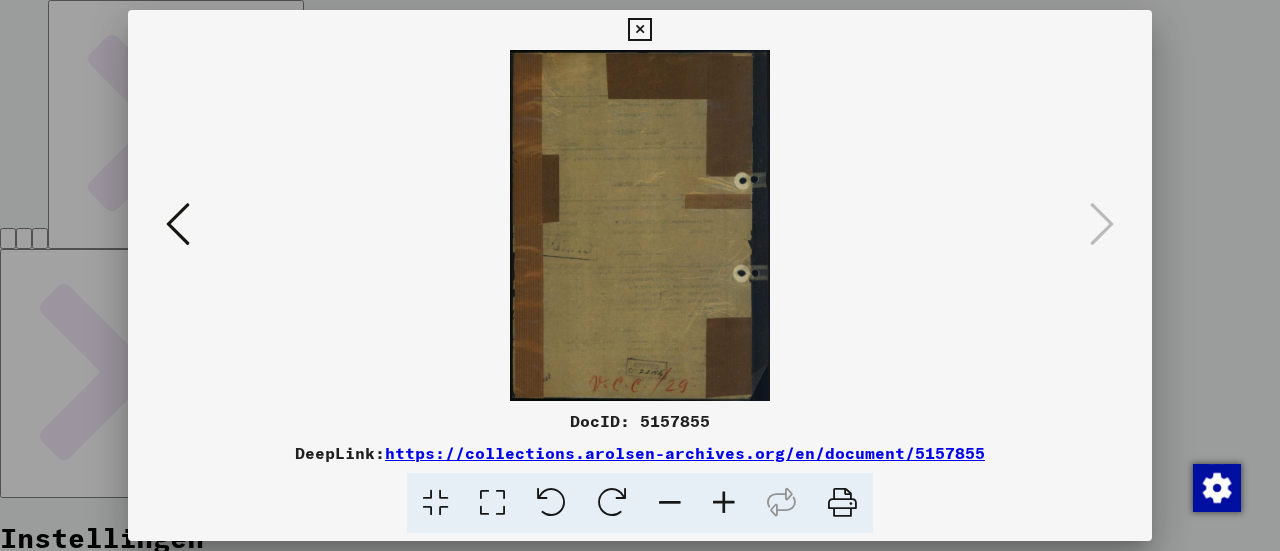 click at bounding box center (640, 275) 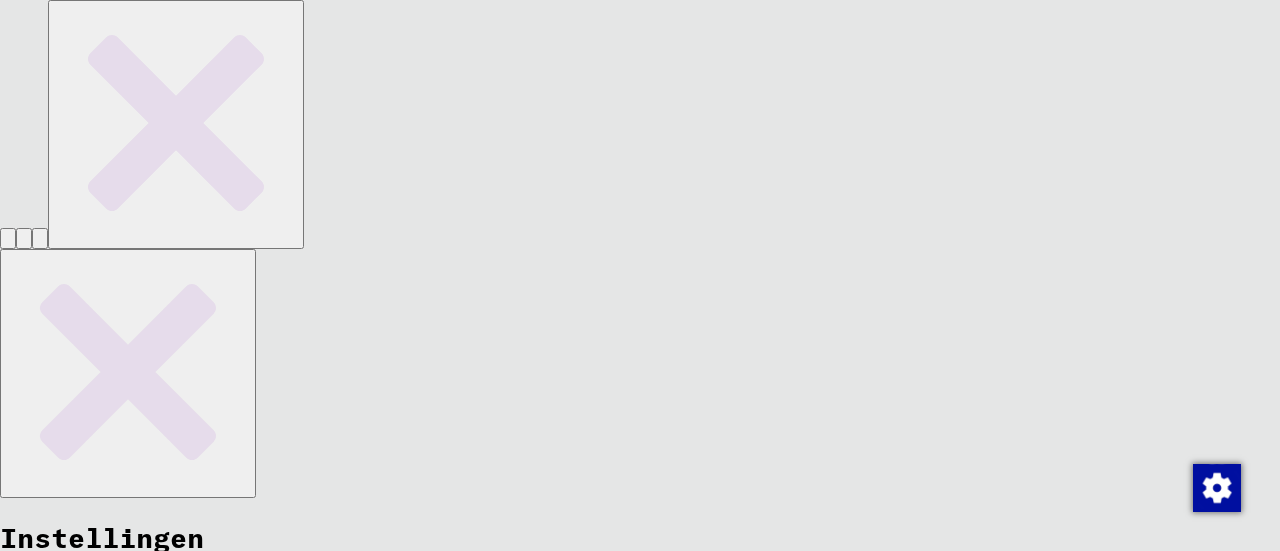 click on "Search" at bounding box center (318, 2698) 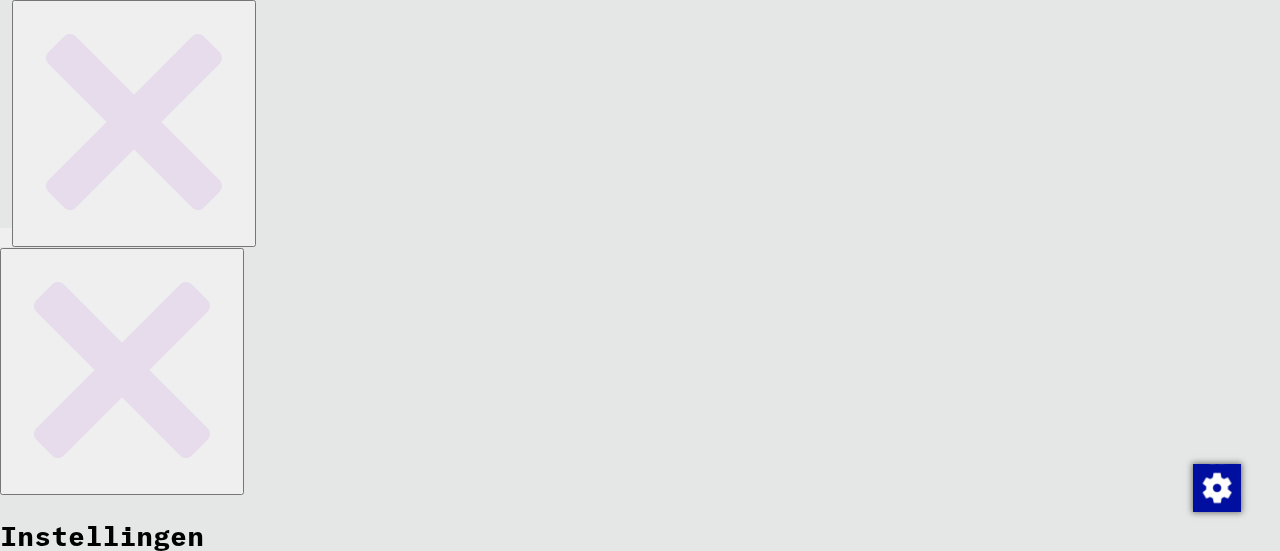 click at bounding box center [250, 2604] 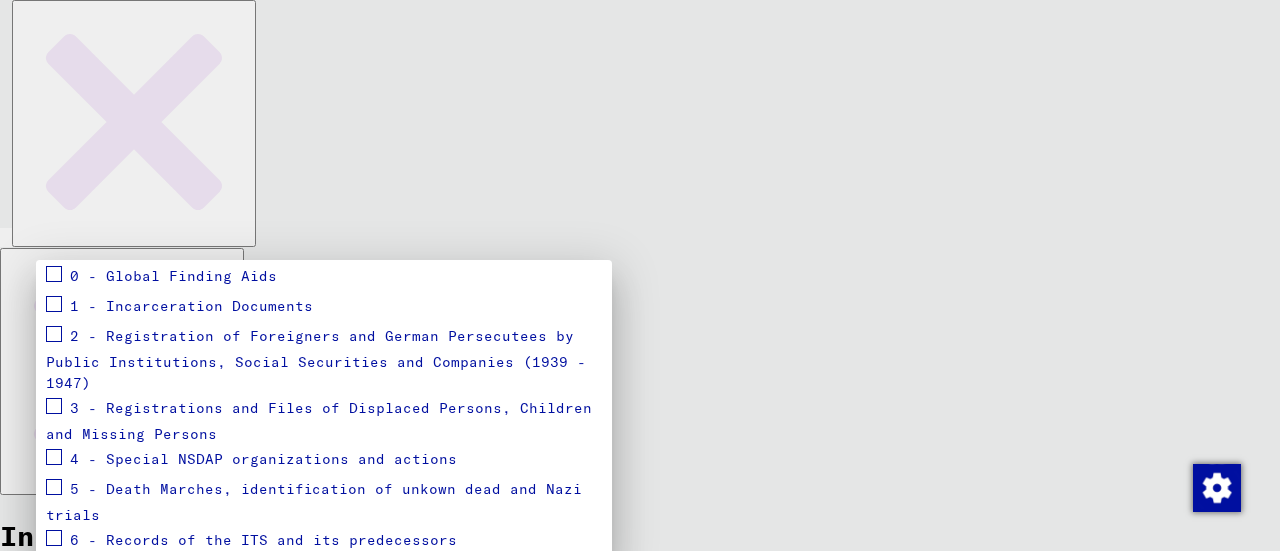 scroll, scrollTop: 0, scrollLeft: 0, axis: both 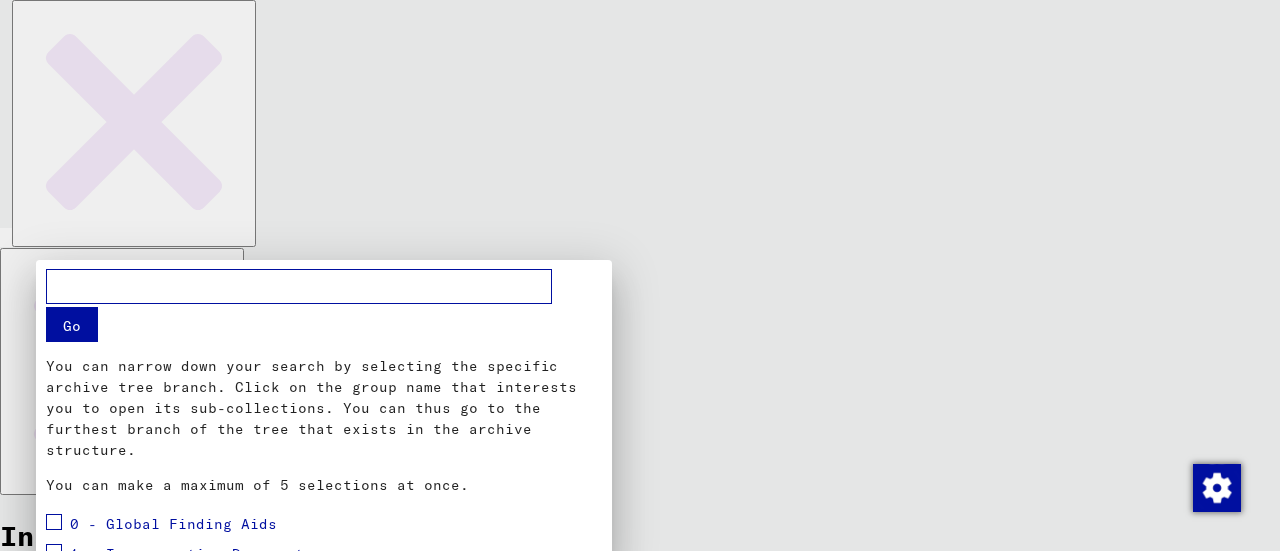 click at bounding box center (640, 275) 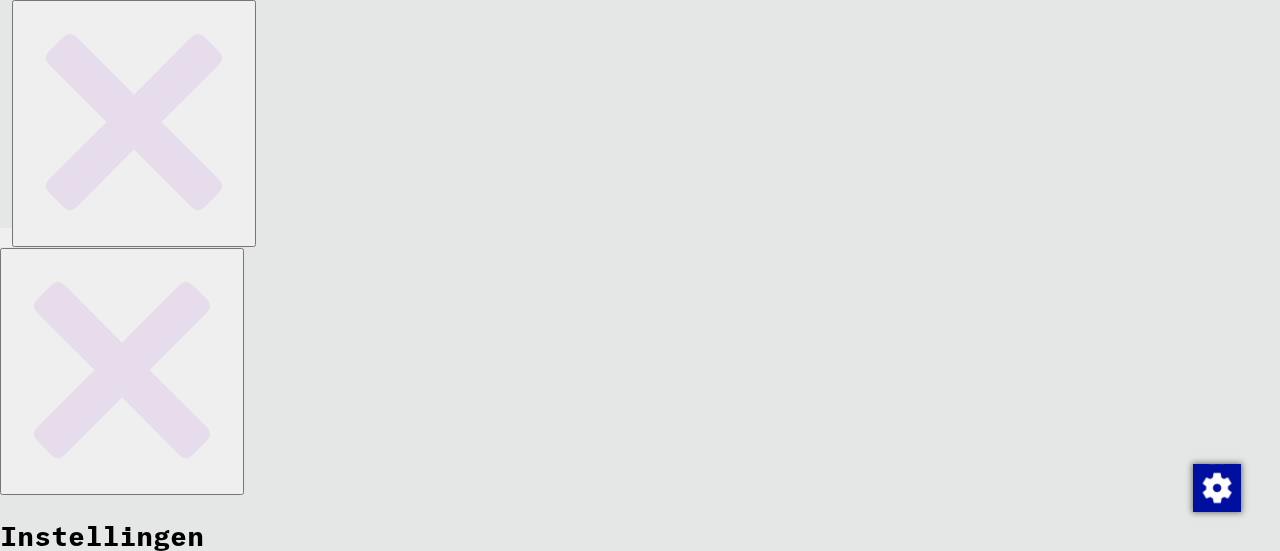 scroll, scrollTop: 1020, scrollLeft: 0, axis: vertical 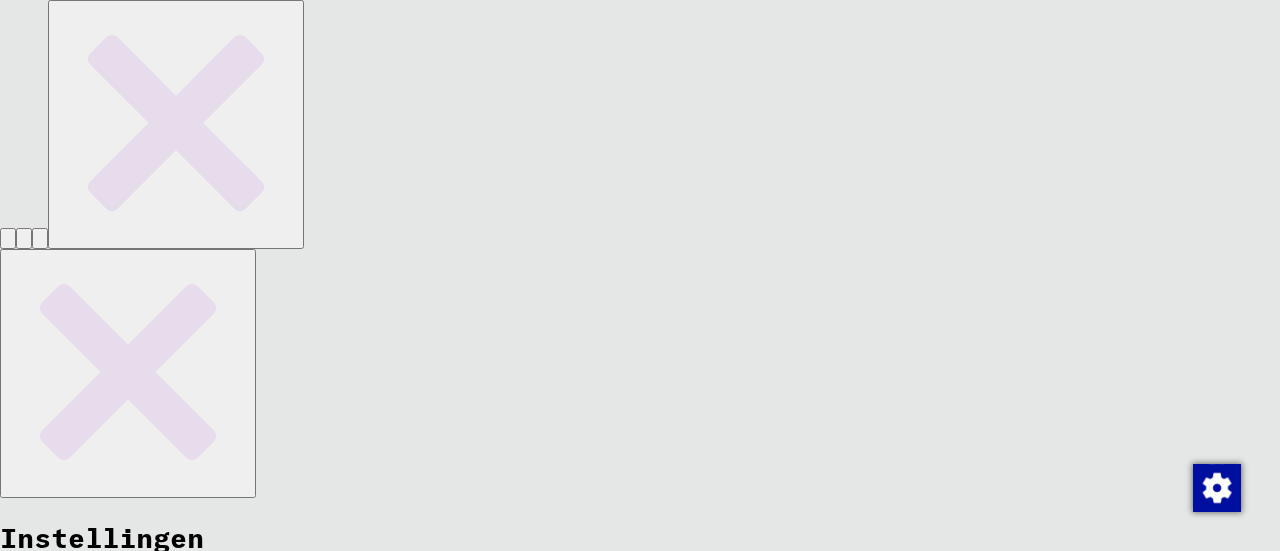 click at bounding box center (777, 2949) 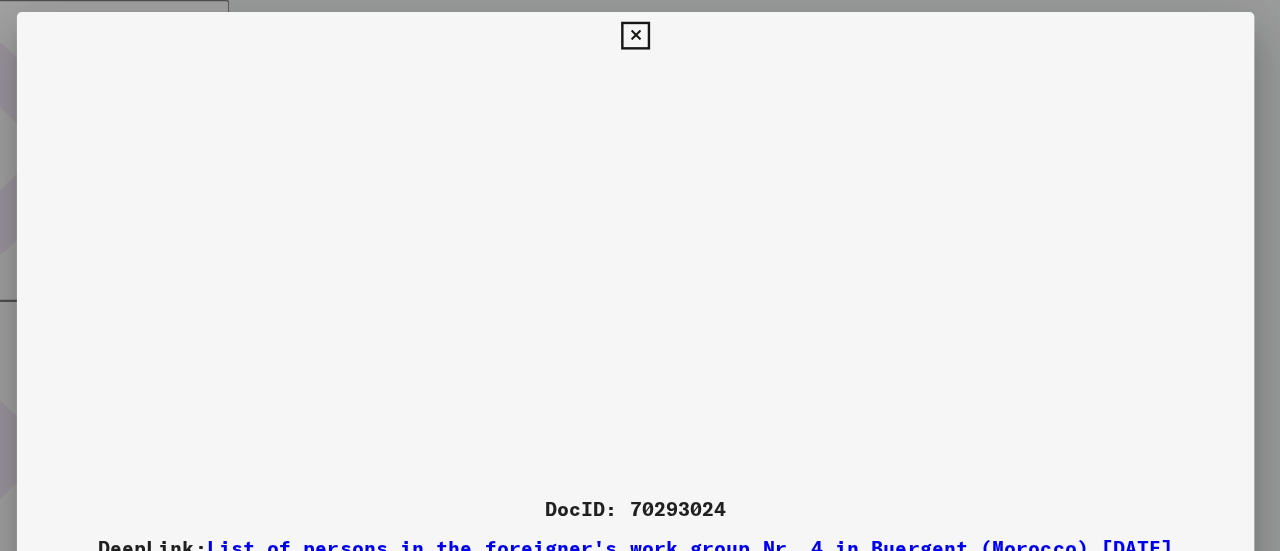 click at bounding box center [639, 30] 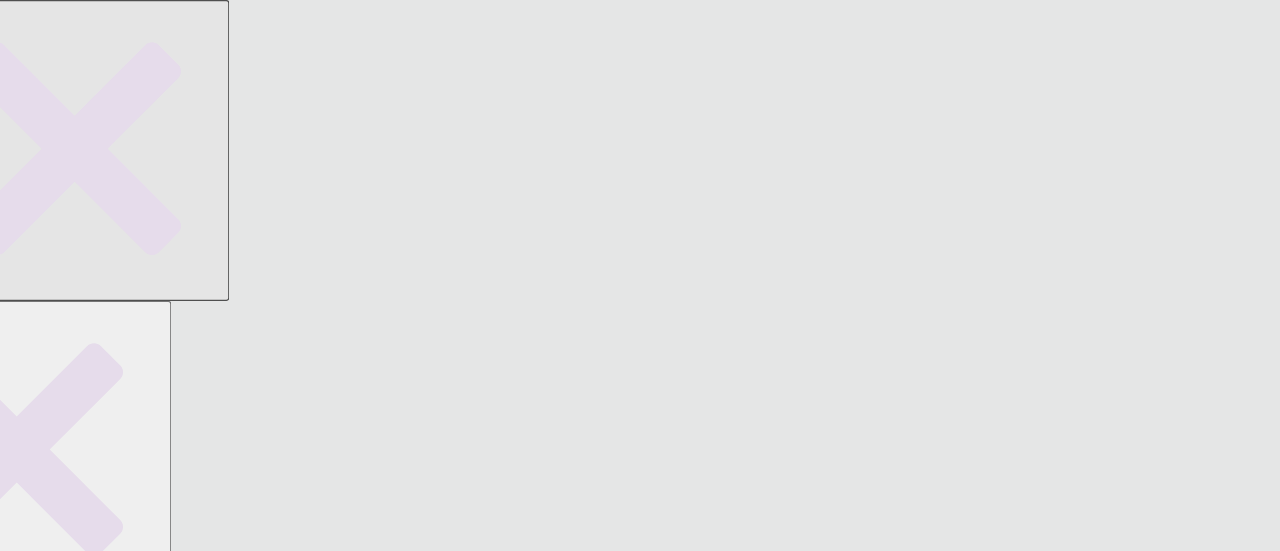 scroll, scrollTop: 1408, scrollLeft: 0, axis: vertical 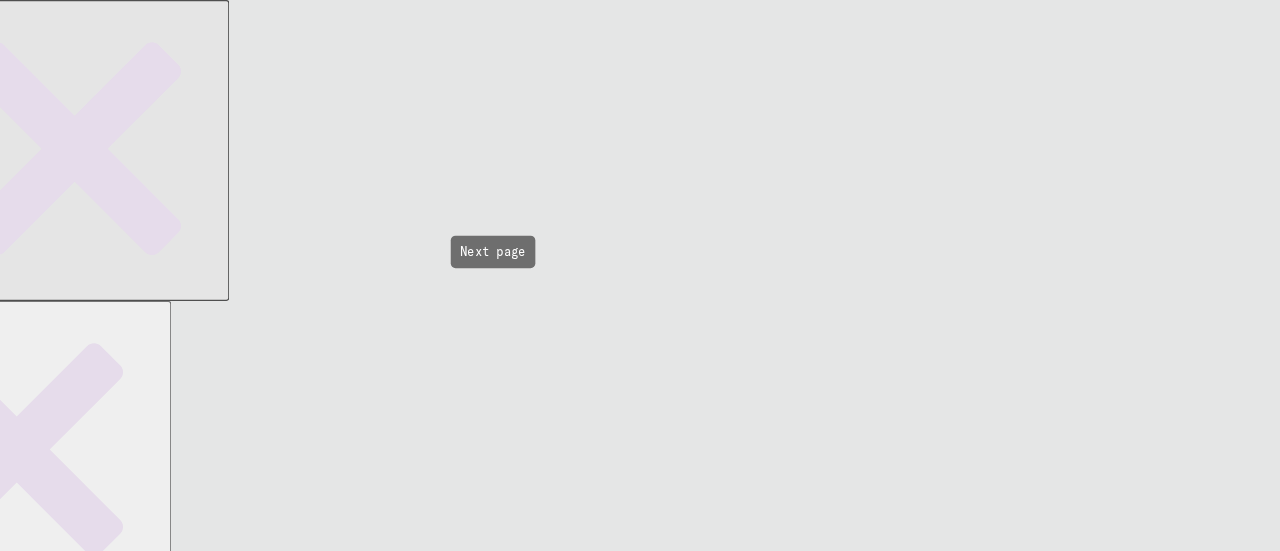click at bounding box center (538, 2907) 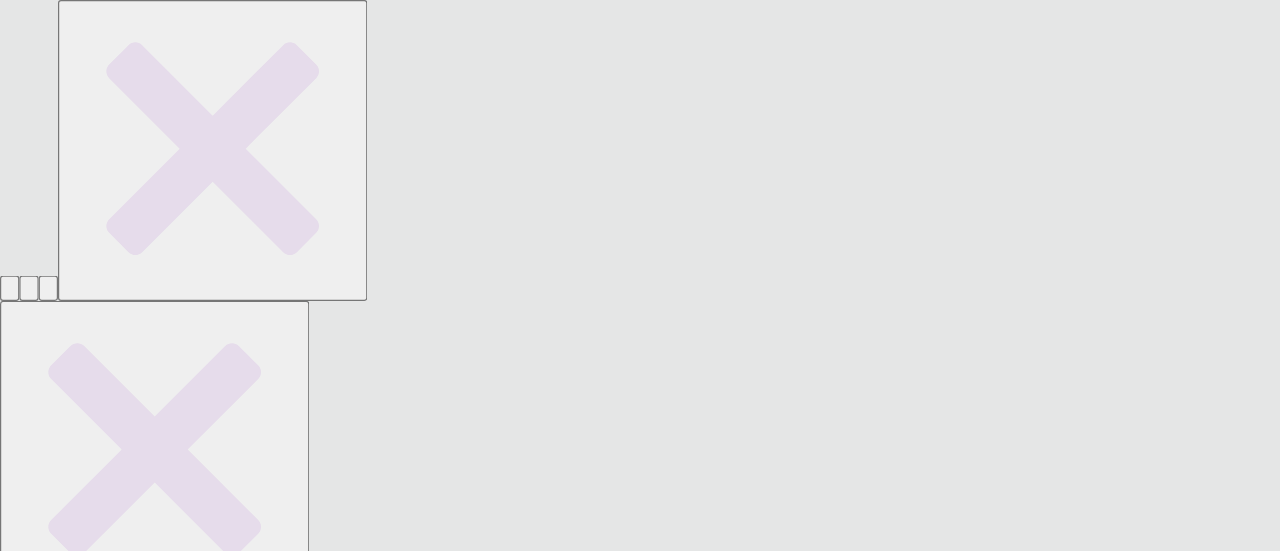 scroll, scrollTop: 236, scrollLeft: 0, axis: vertical 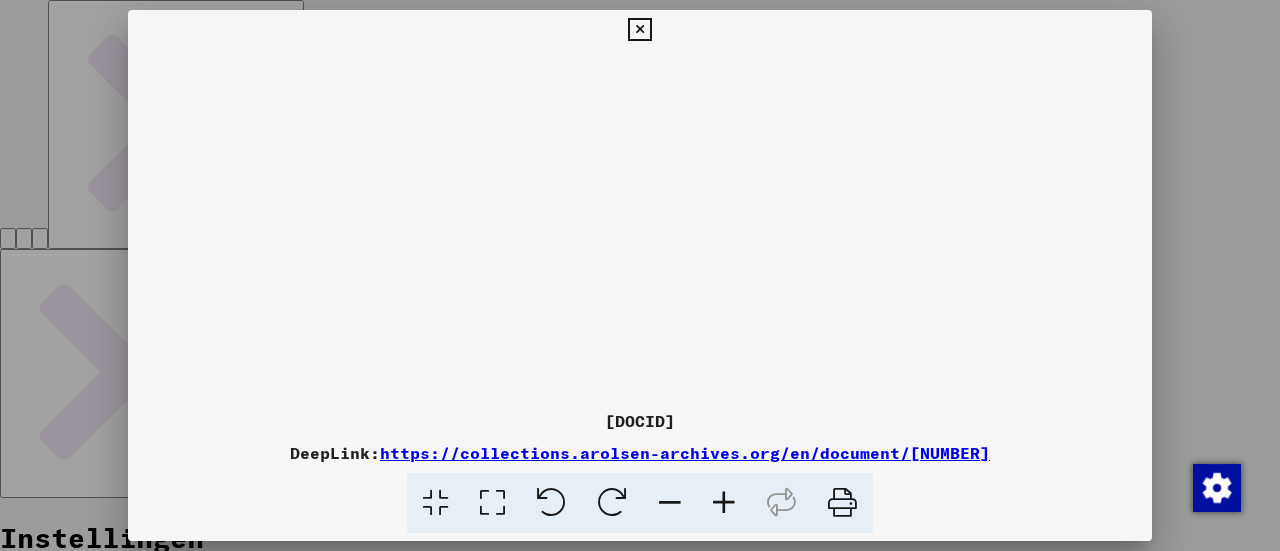 click at bounding box center (639, 30) 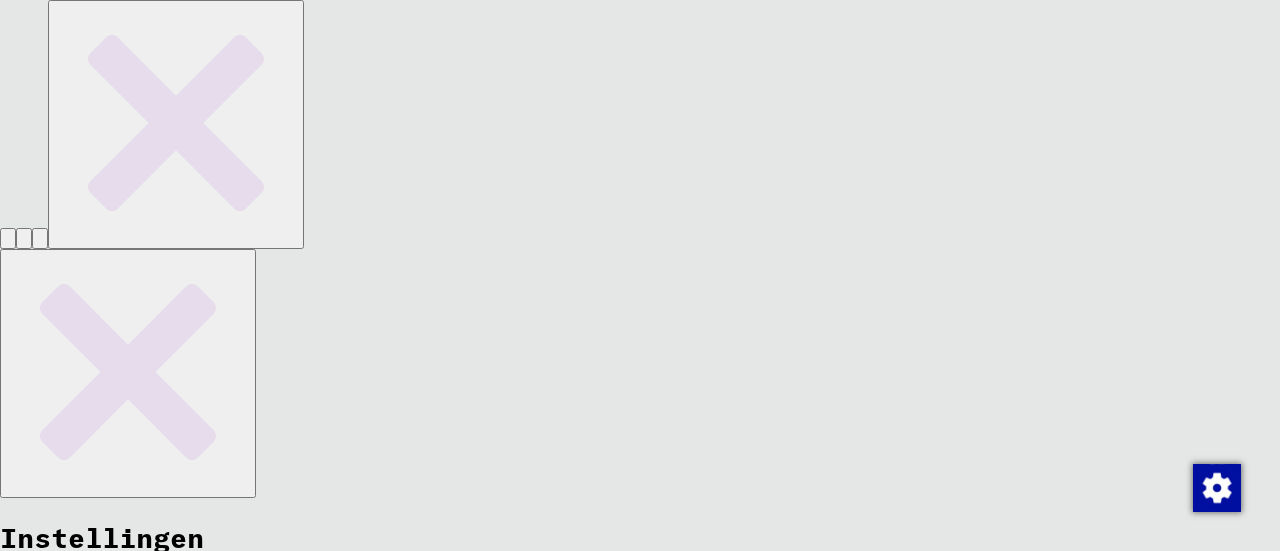 click on "Maria" at bounding box center [176, 2823] 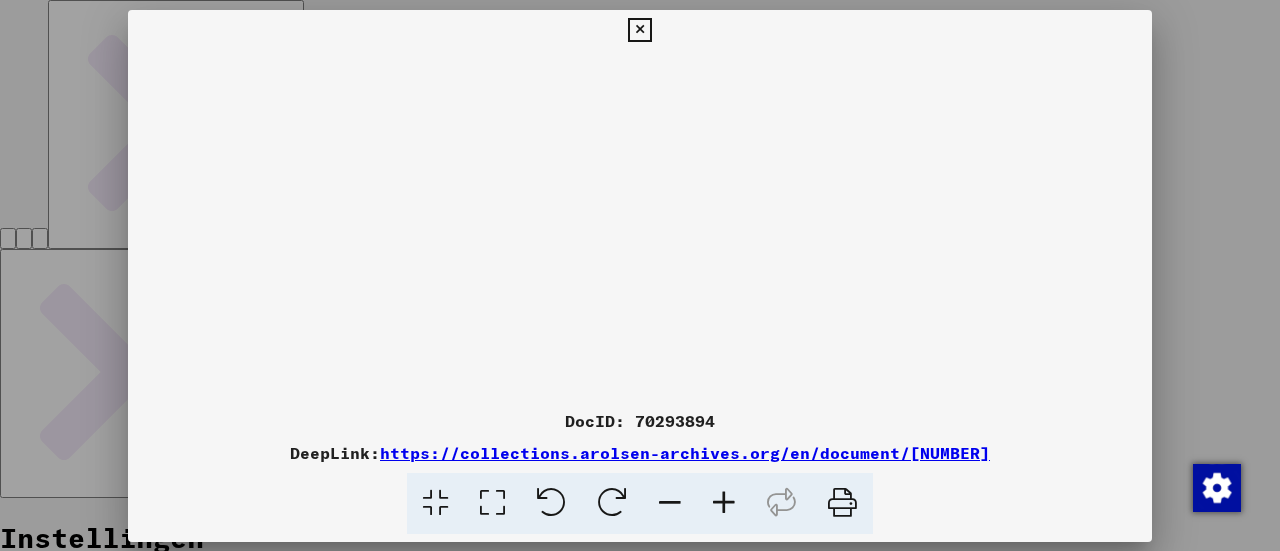 scroll, scrollTop: 470, scrollLeft: 0, axis: vertical 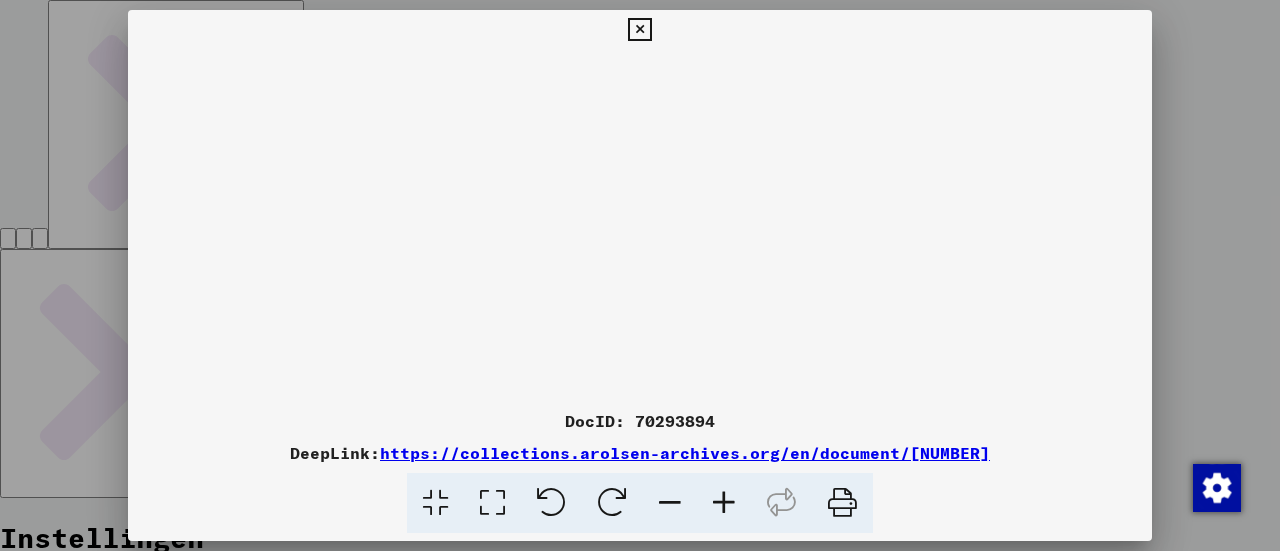 click at bounding box center [640, 225] 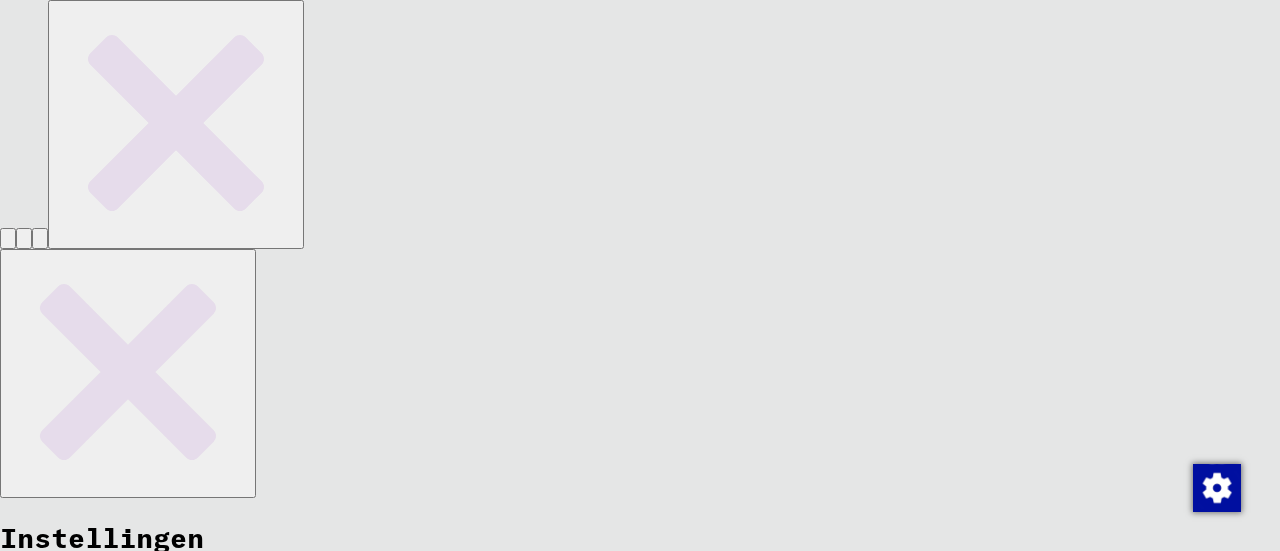 click on "[FIRST]" at bounding box center (86, 2823) 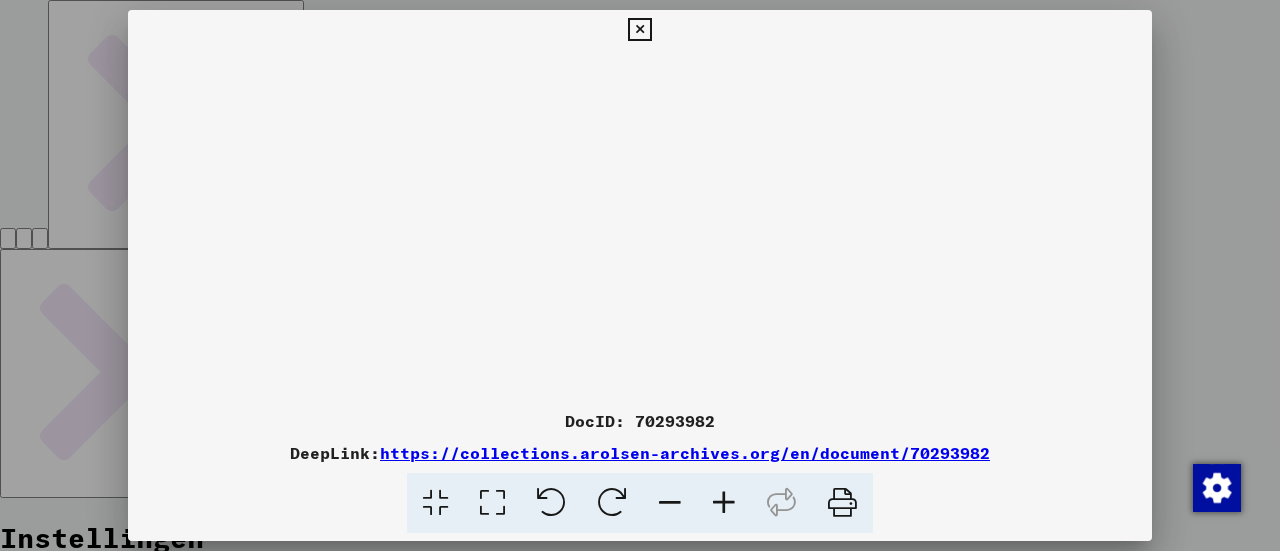 click at bounding box center (640, 225) 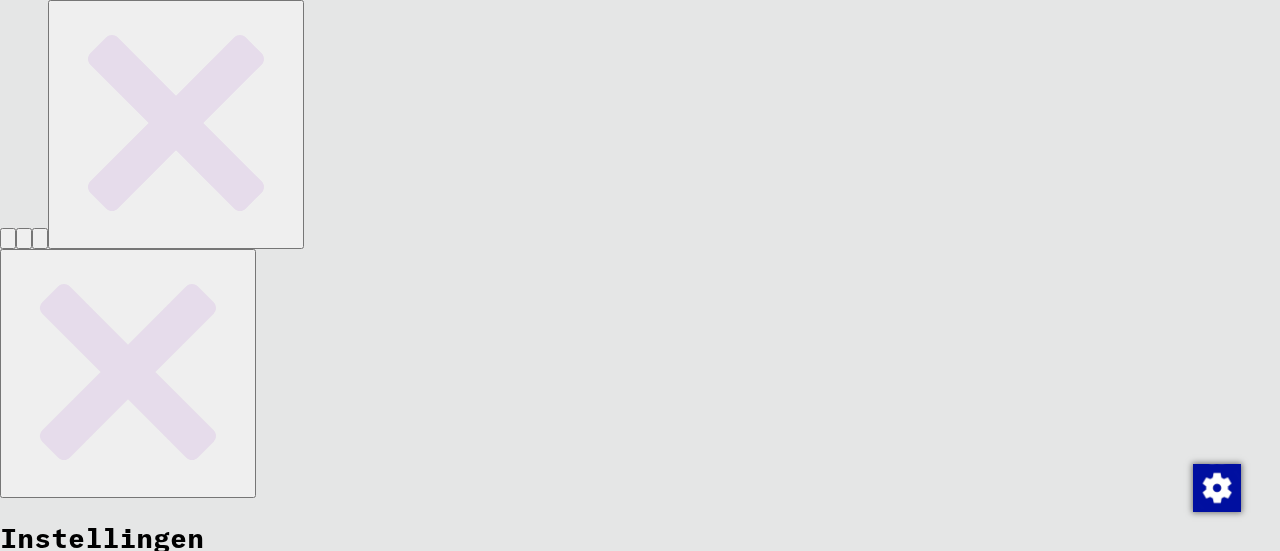 click on "[FIRST]" at bounding box center (86, 2823) 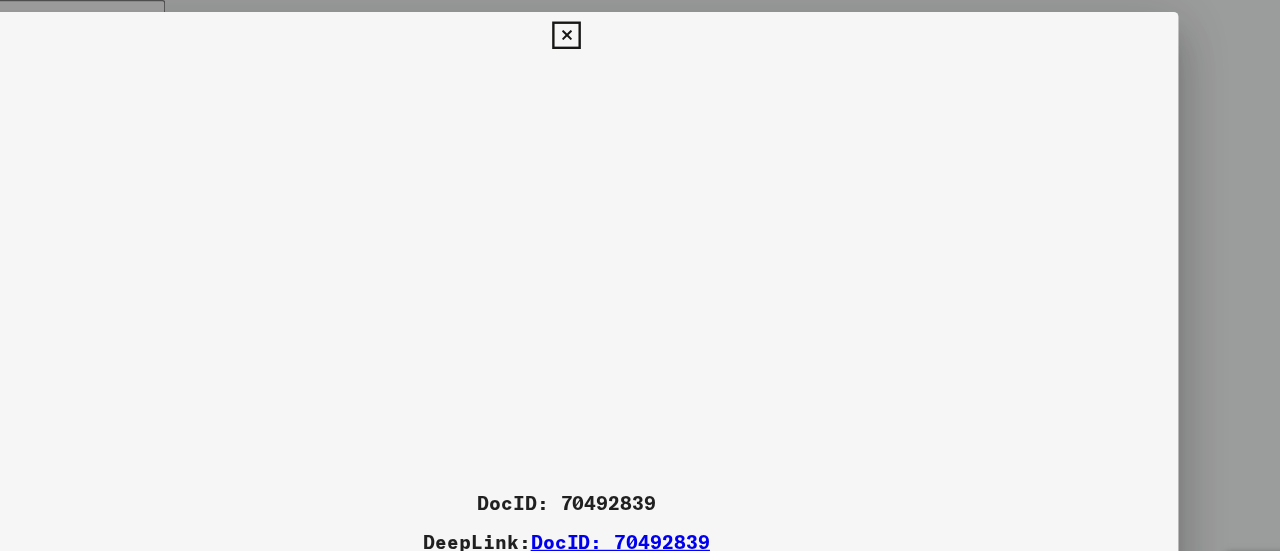 click at bounding box center (639, 30) 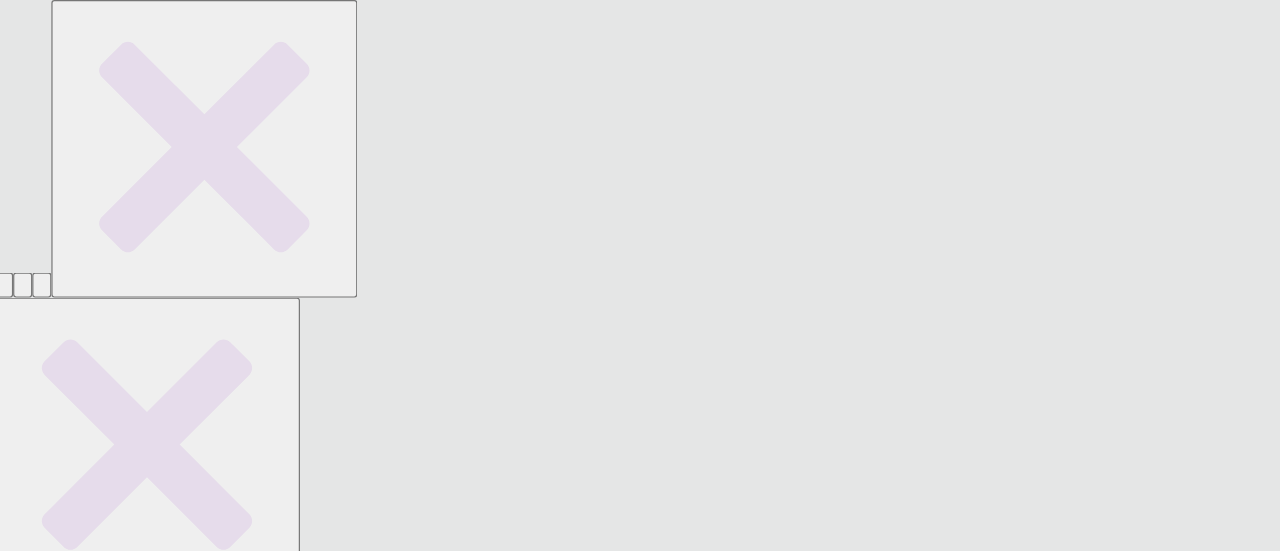 scroll, scrollTop: 342, scrollLeft: 0, axis: vertical 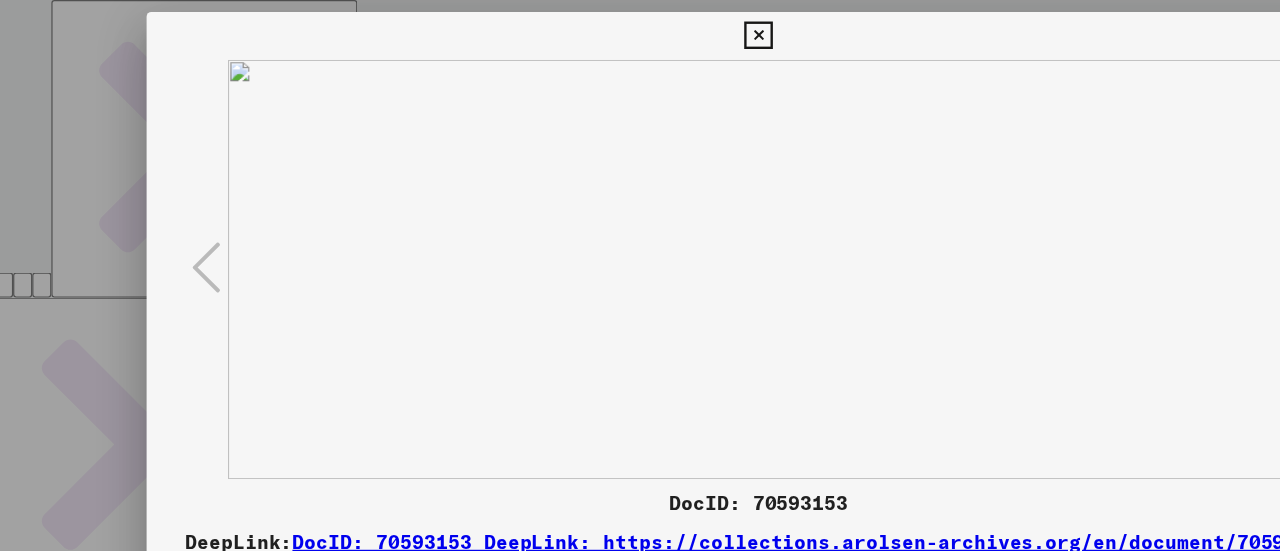 click at bounding box center [640, 225] 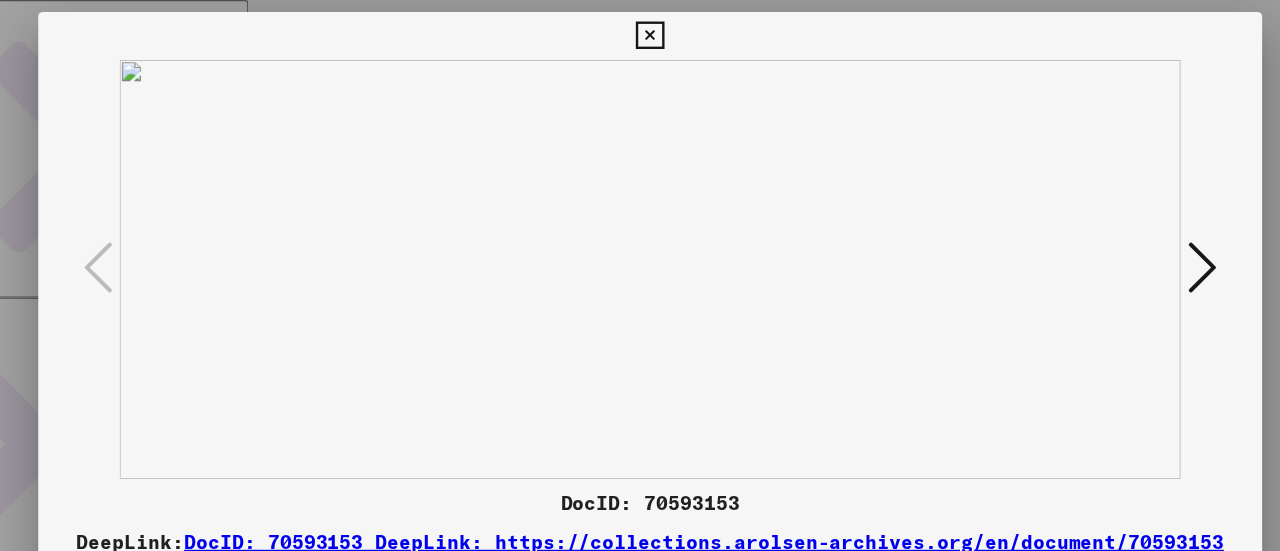 click at bounding box center (640, 225) 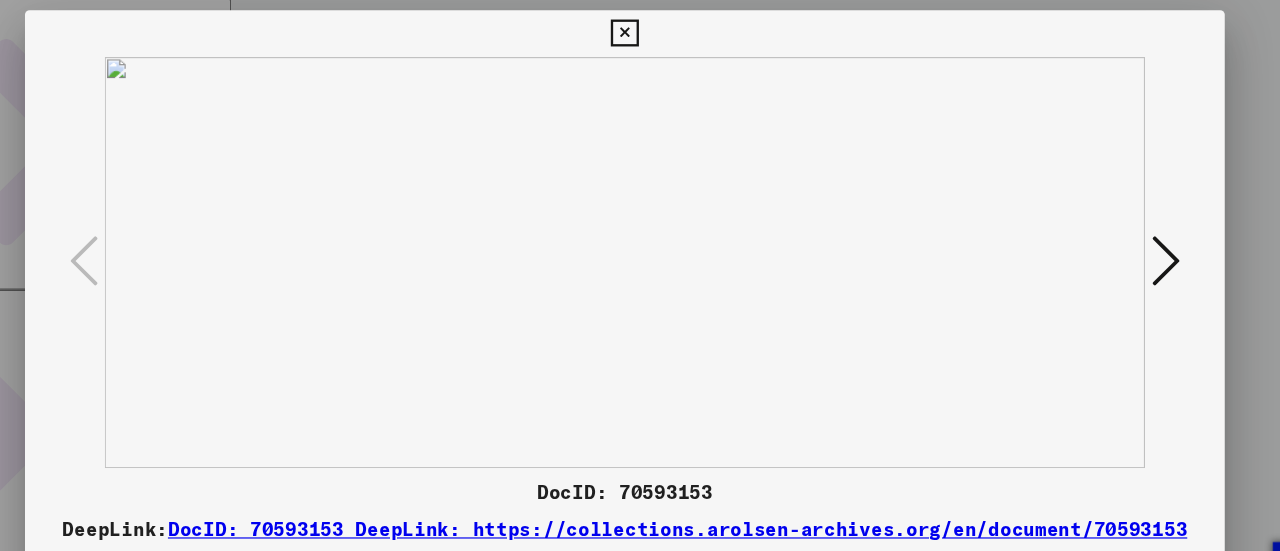 click at bounding box center (639, 30) 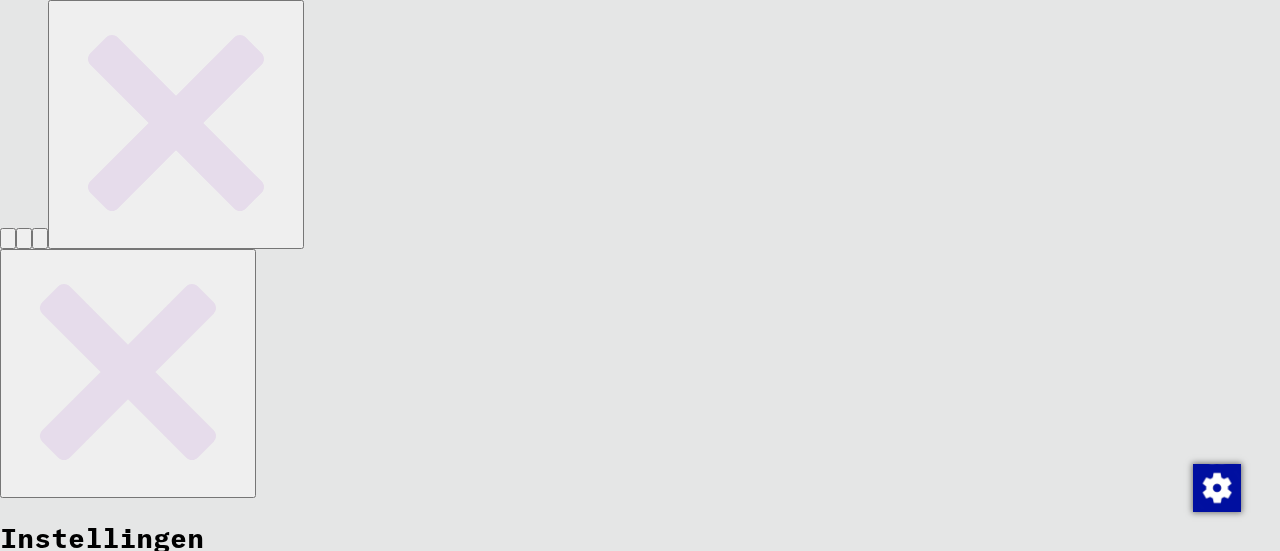 scroll, scrollTop: 448, scrollLeft: 0, axis: vertical 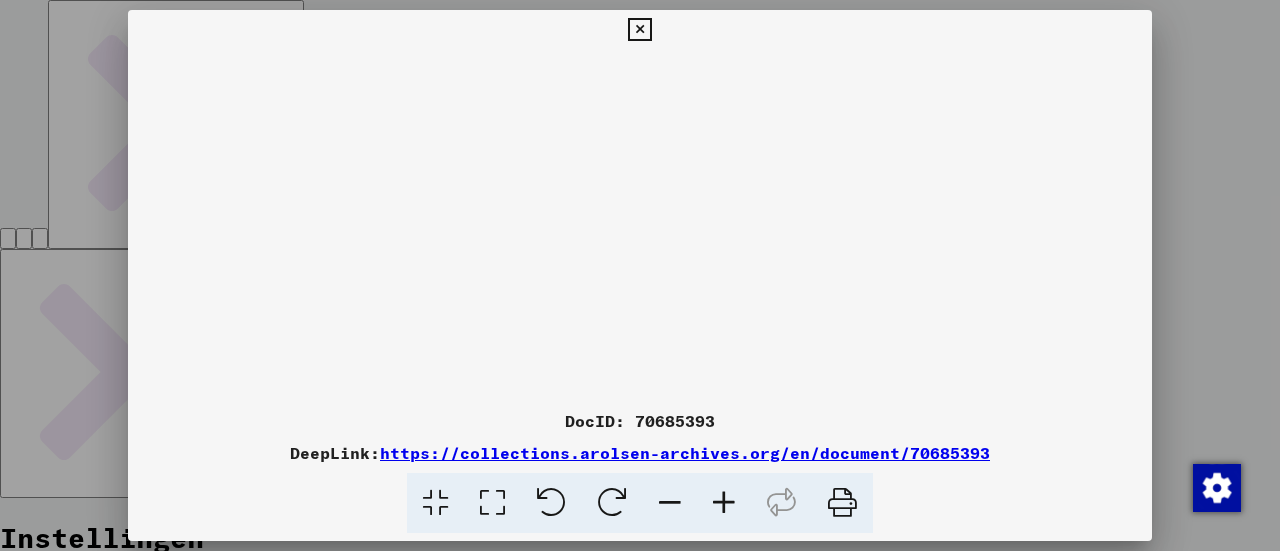 click at bounding box center [640, 225] 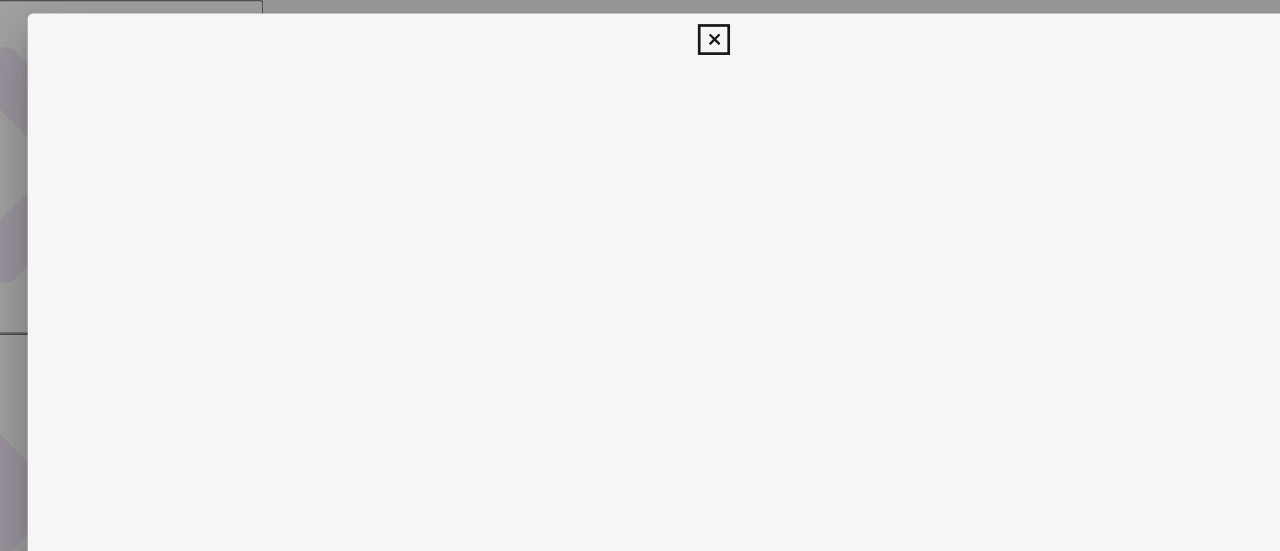click at bounding box center [639, 30] 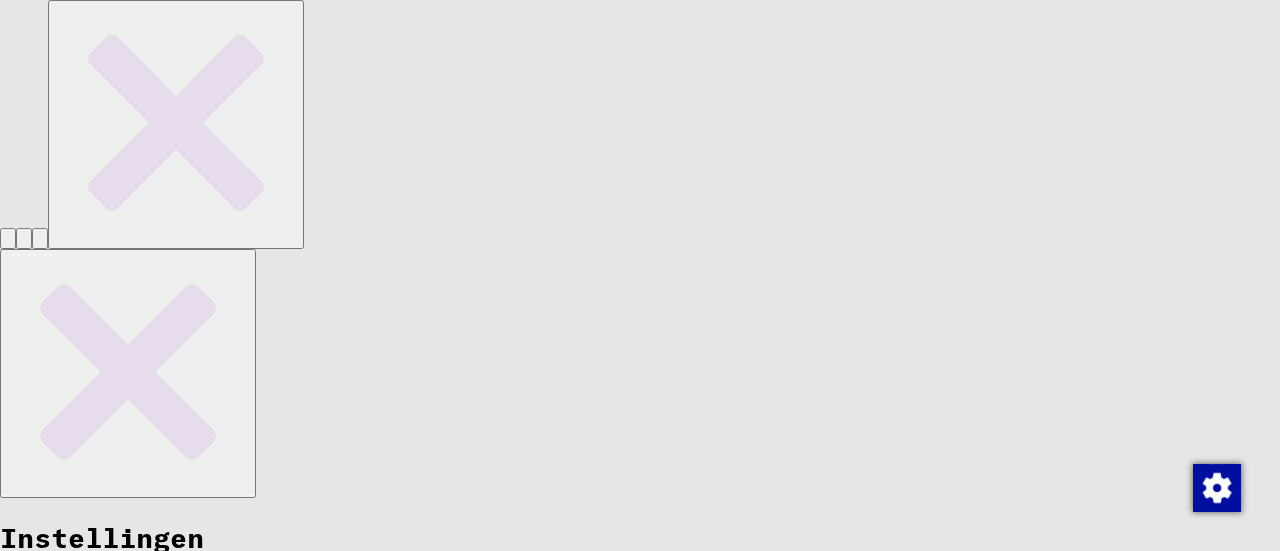 scroll, scrollTop: 682, scrollLeft: 0, axis: vertical 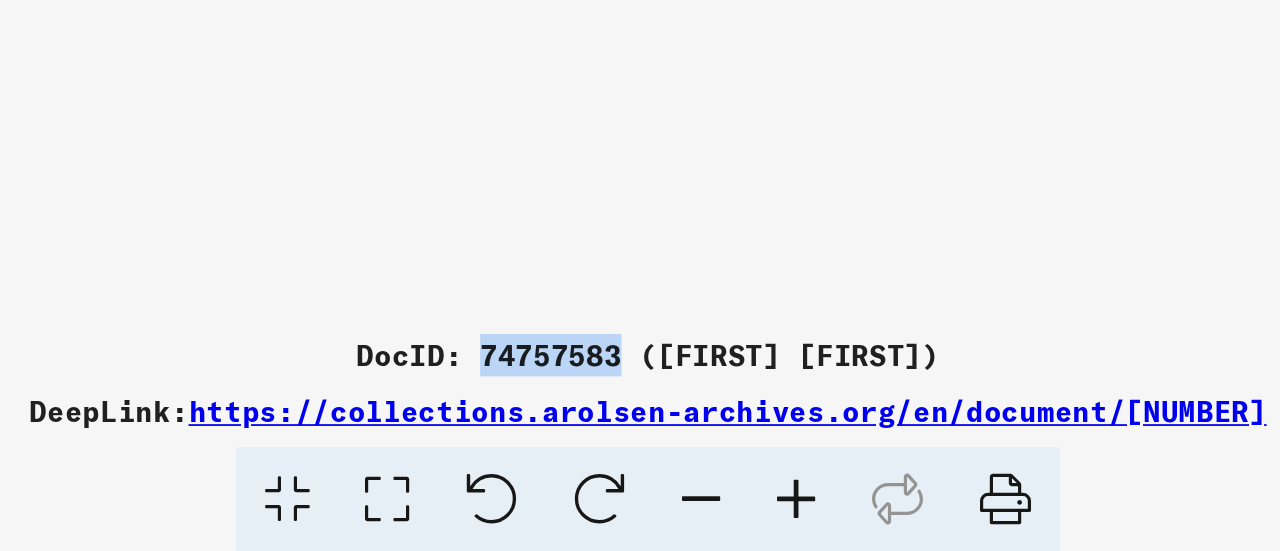 drag, startPoint x: 561, startPoint y: 419, endPoint x: 641, endPoint y: 415, distance: 80.09994 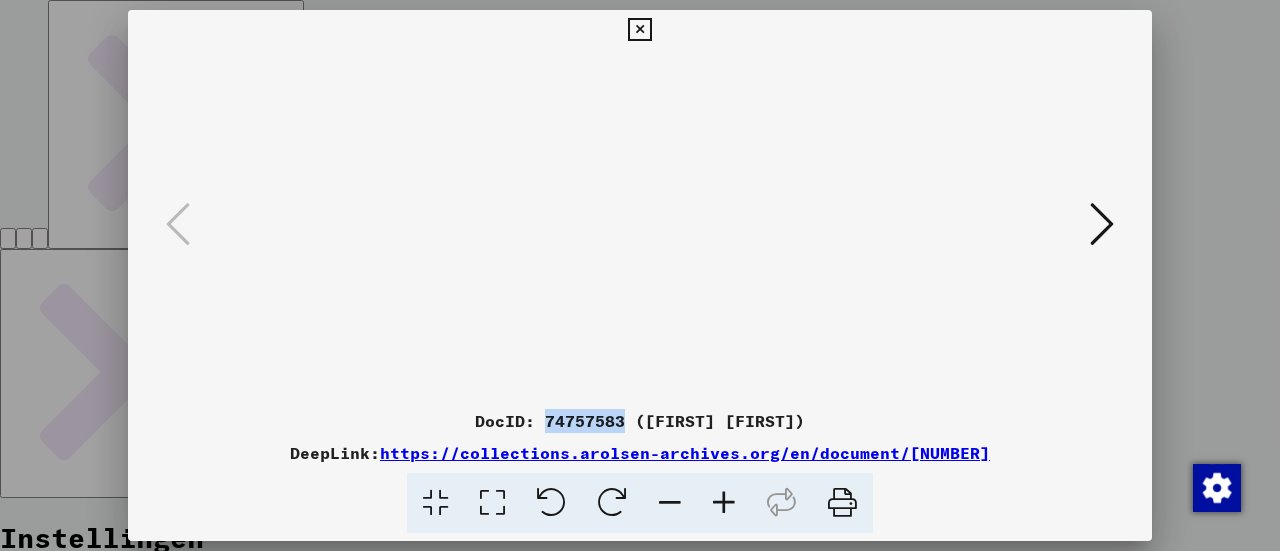 click at bounding box center [1102, 224] 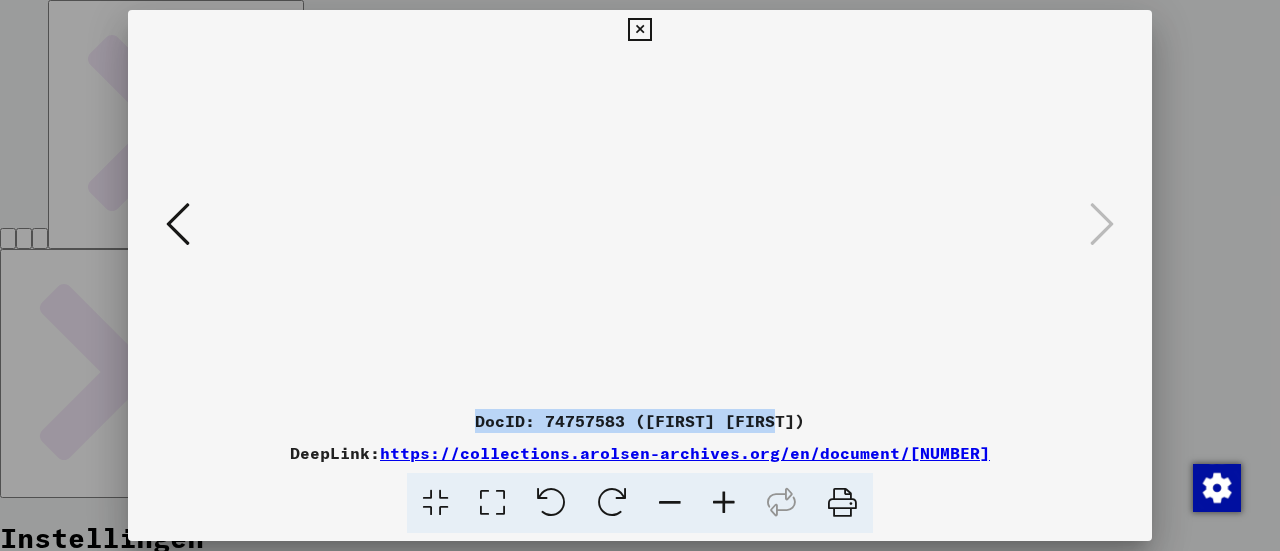 drag, startPoint x: 792, startPoint y: 420, endPoint x: 481, endPoint y: 416, distance: 311.02573 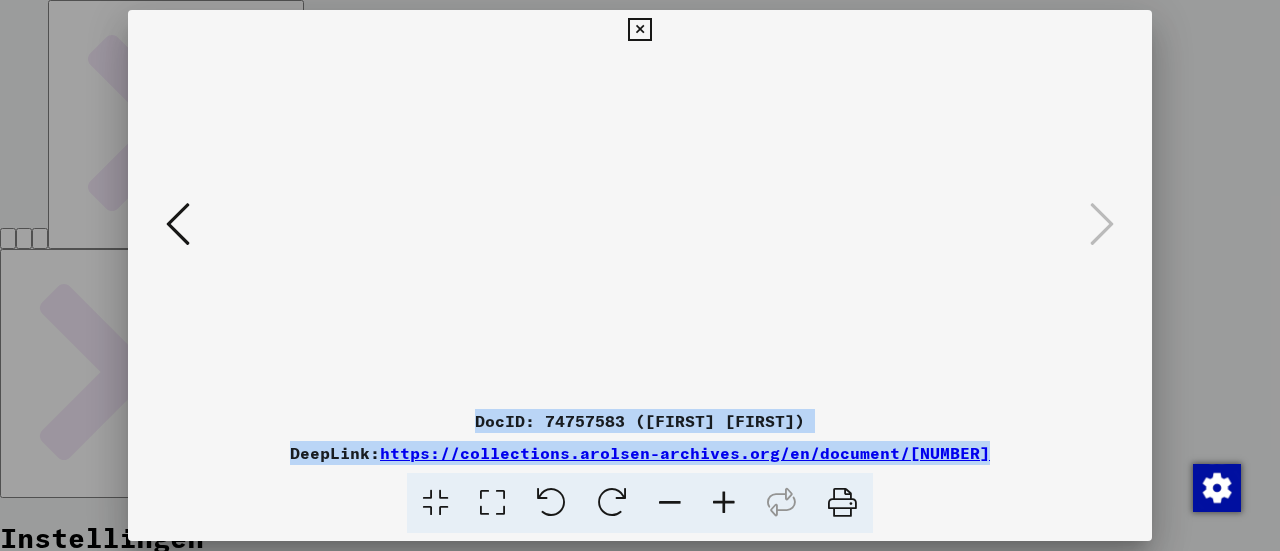 drag, startPoint x: 1032, startPoint y: 447, endPoint x: 368, endPoint y: 405, distance: 665.32697 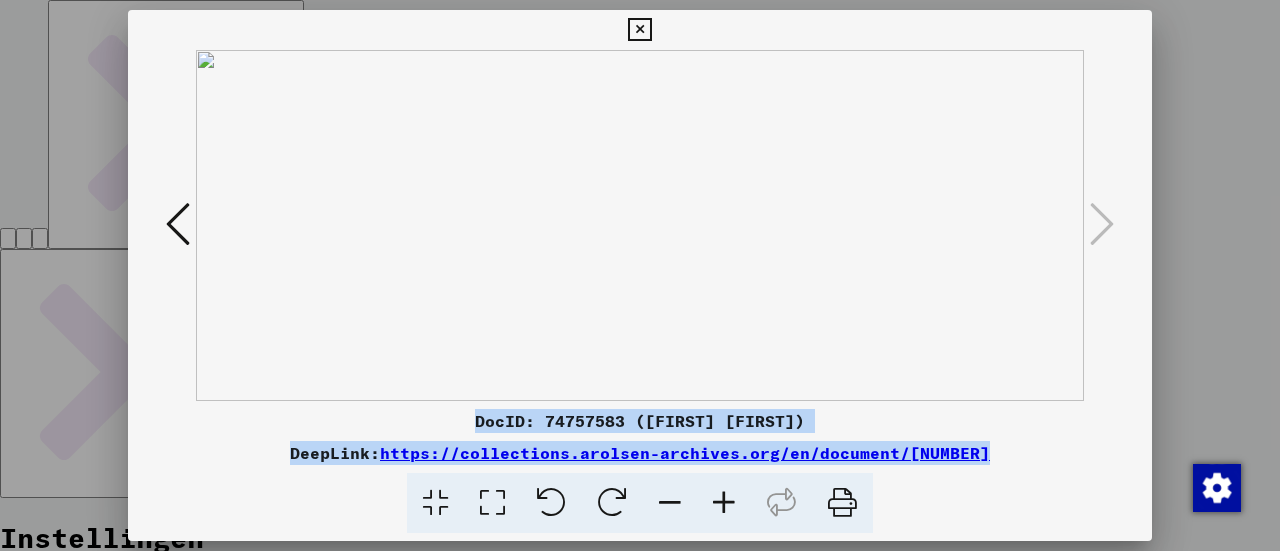 click at bounding box center (639, 30) 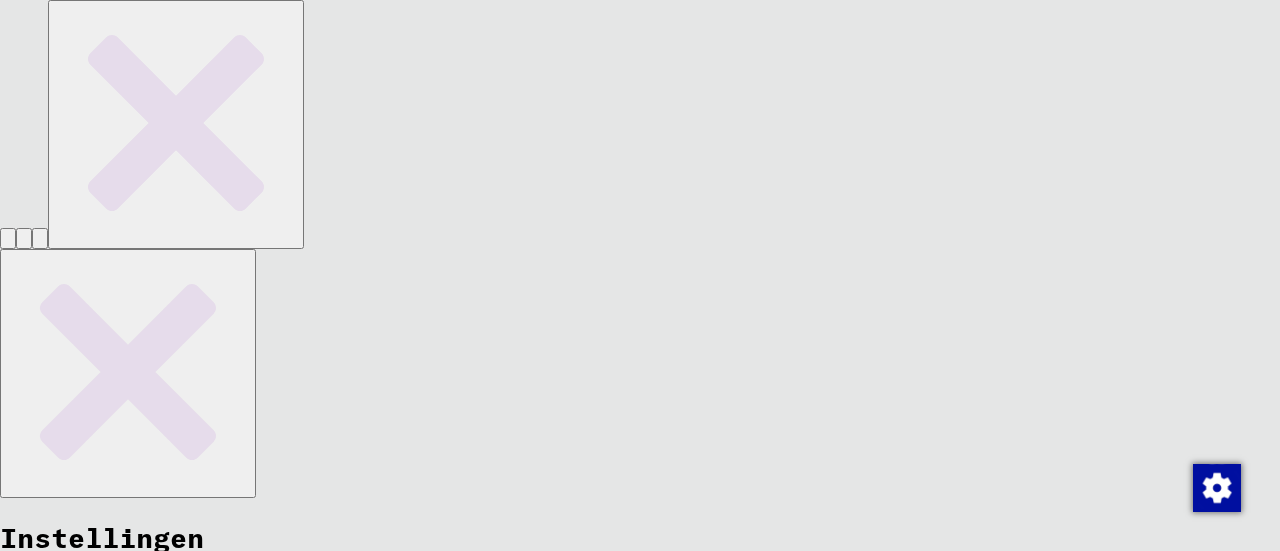 scroll, scrollTop: 1013, scrollLeft: 0, axis: vertical 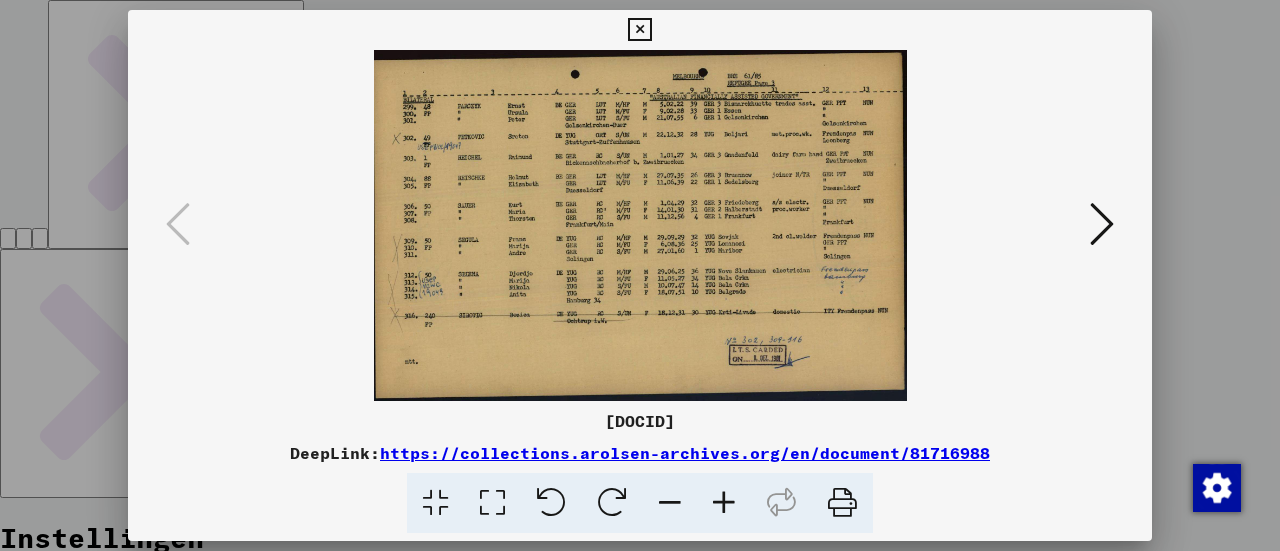 click at bounding box center (639, 30) 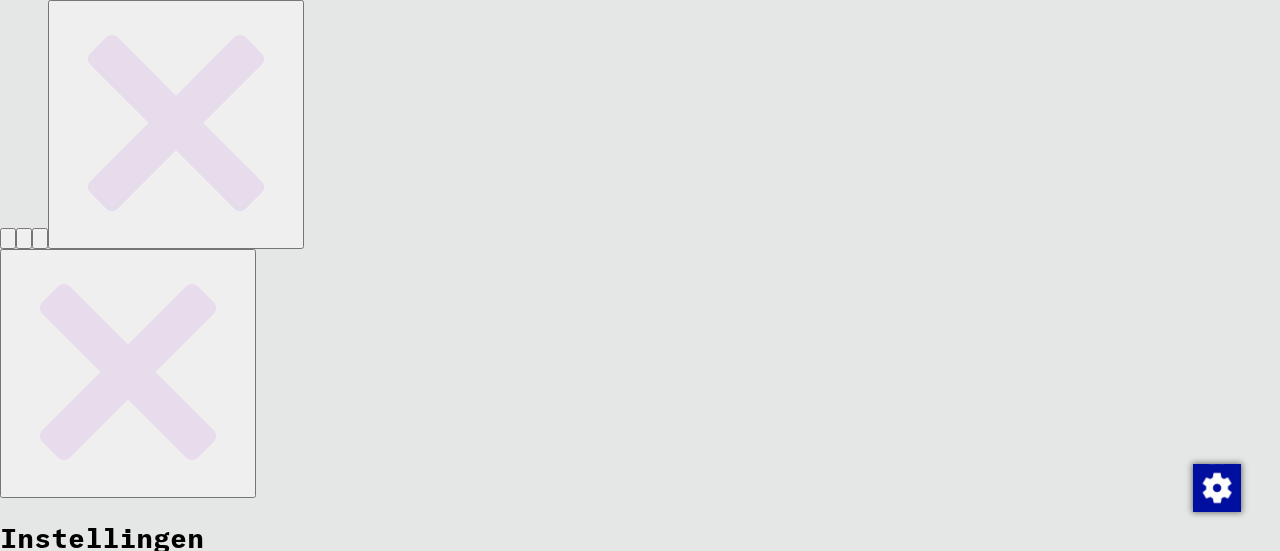 scroll, scrollTop: 0, scrollLeft: 0, axis: both 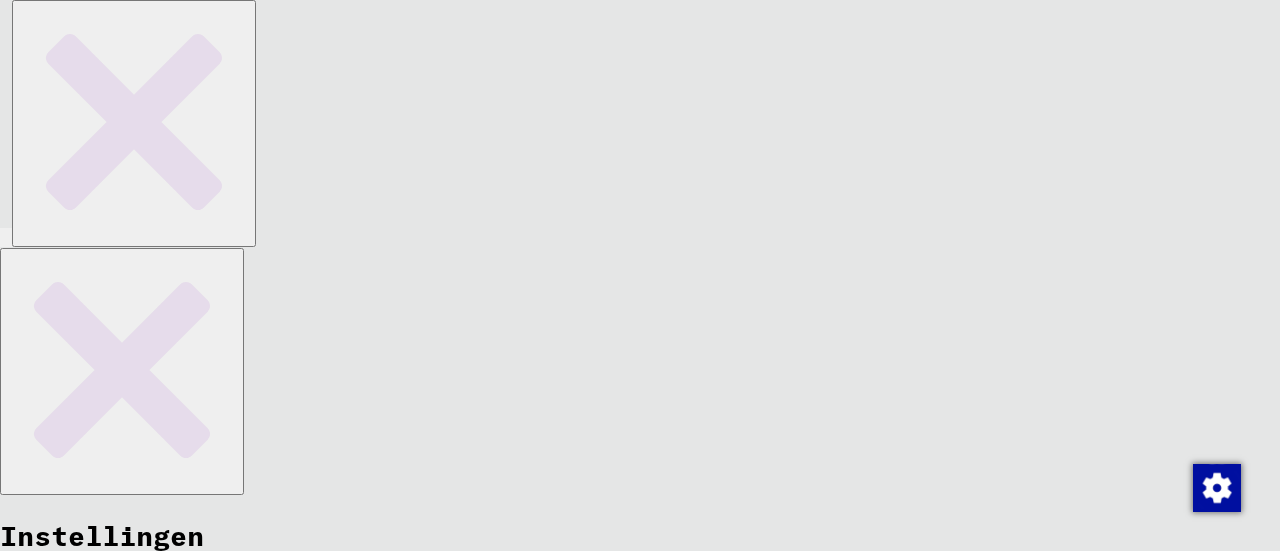 click at bounding box center (250, 2604) 